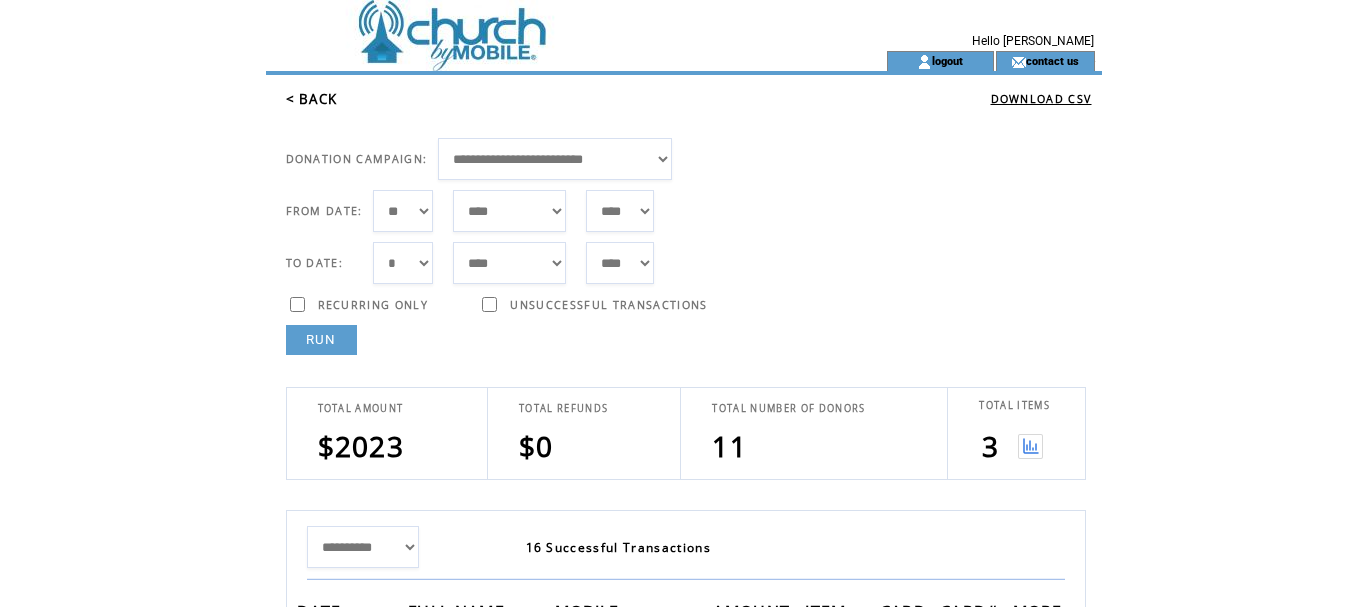 scroll, scrollTop: 0, scrollLeft: 0, axis: both 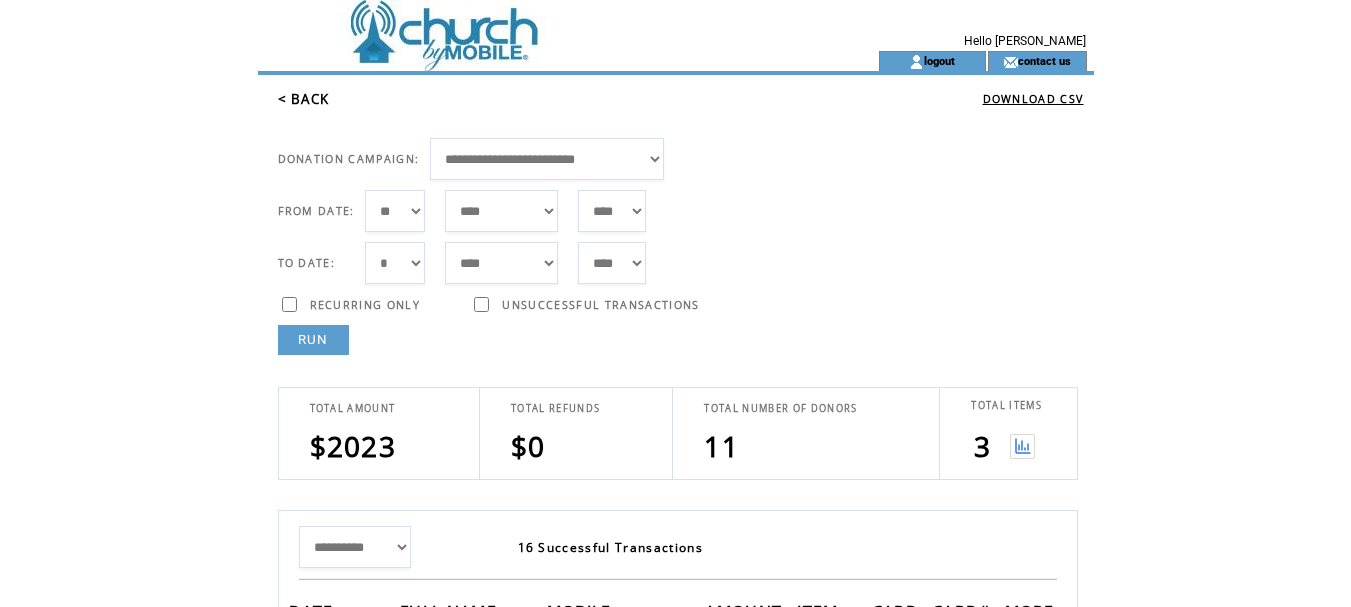 click on "*** 	 * 	 * 	 * 	 * 	 * 	 * 	 * 	 * 	 * 	 ** 	 ** 	 ** 	 ** 	 ** 	 ** 	 ** 	 ** 	 ** 	 ** 	 ** 	 ** 	 ** 	 ** 	 ** 	 ** 	 ** 	 ** 	 ** 	 ** 	 ** 	 **" at bounding box center (395, 211) 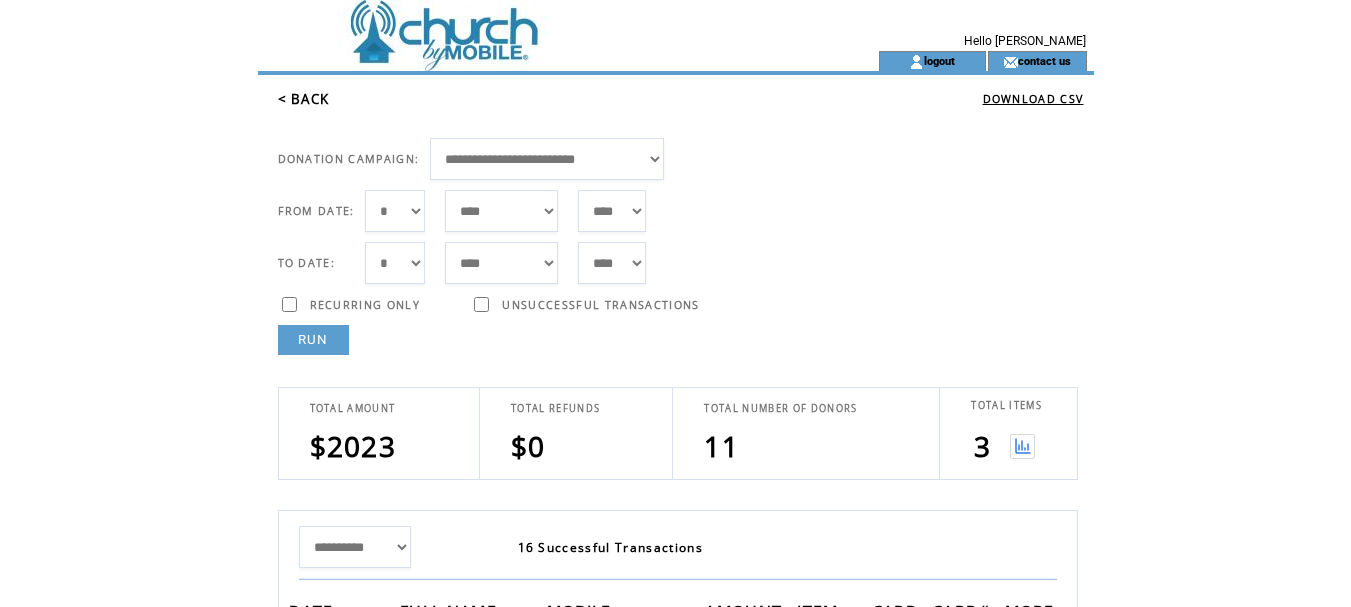 click on "***** 	 ******* 	 ******** 	 ***** 	 ***** 	 *** 	 **** 	 **** 	 ****** 	 ********* 	 ******* 	 ******** 	 ********" at bounding box center [501, 211] 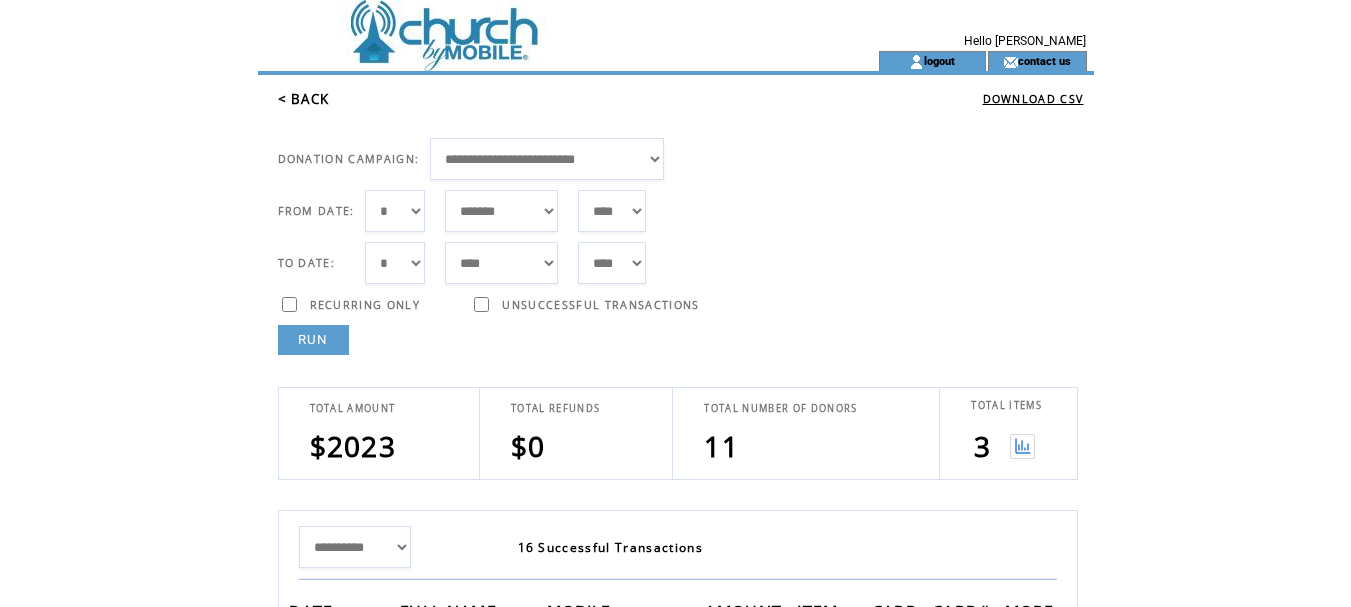 click on "***** 	 ******* 	 ******** 	 ***** 	 ***** 	 *** 	 **** 	 **** 	 ****** 	 ********* 	 ******* 	 ******** 	 ********" at bounding box center (501, 211) 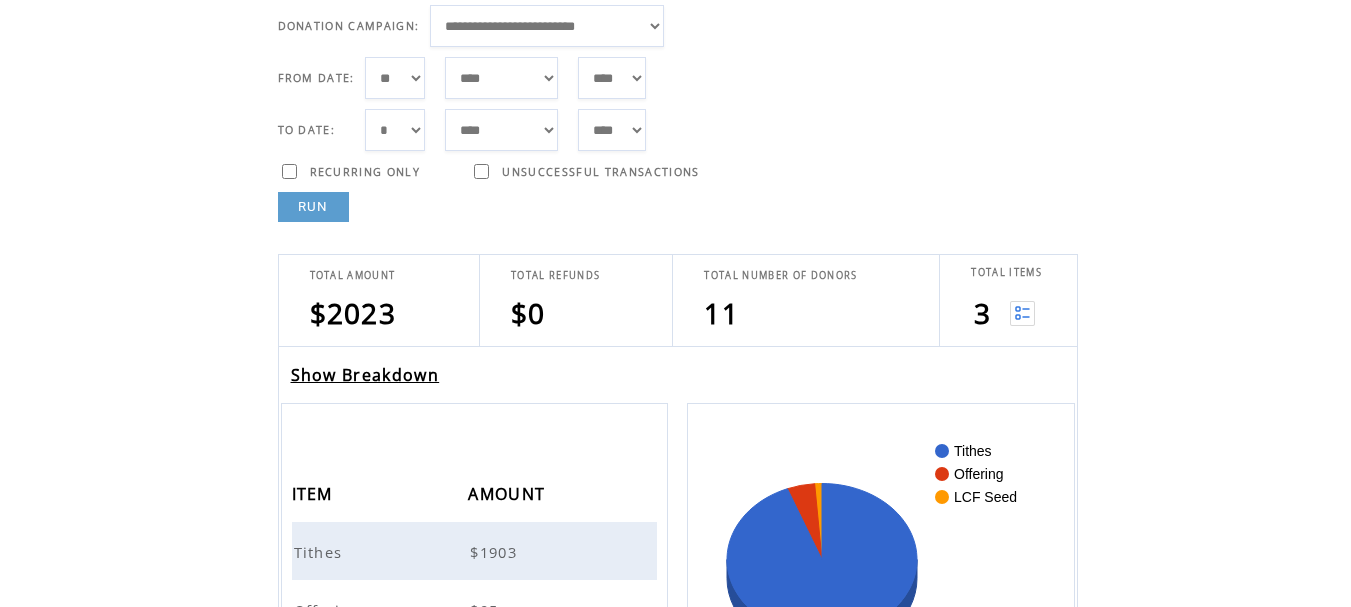 scroll, scrollTop: 0, scrollLeft: 0, axis: both 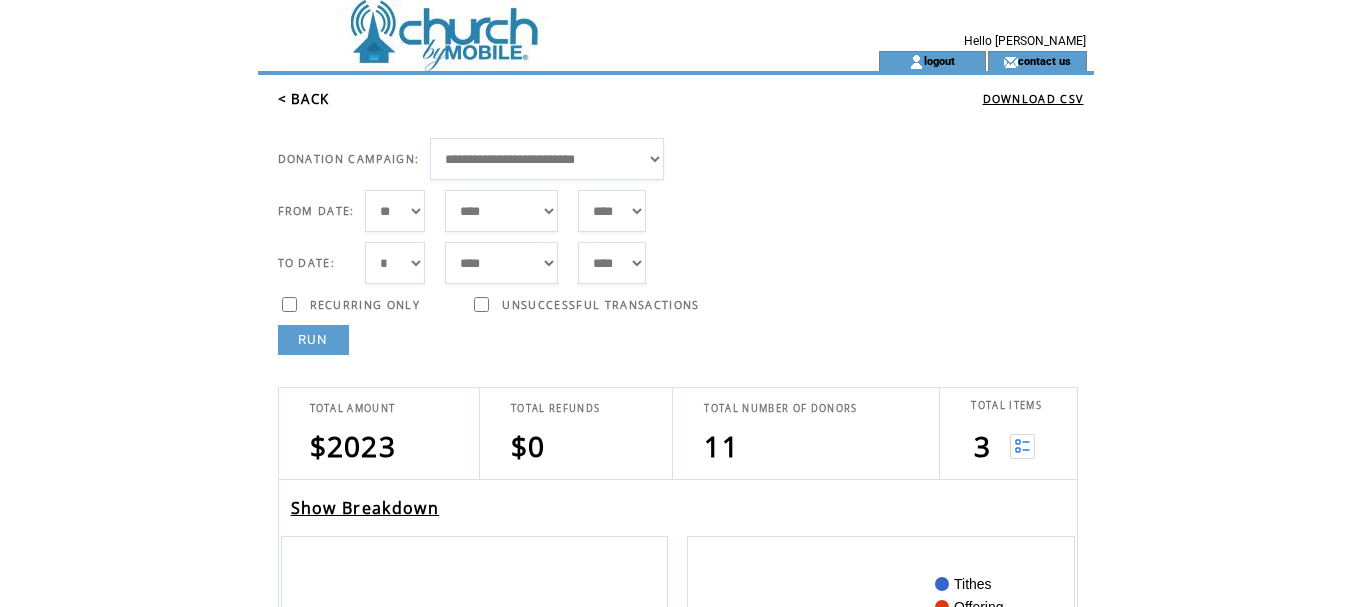 click on "< BACK" at bounding box center (304, 99) 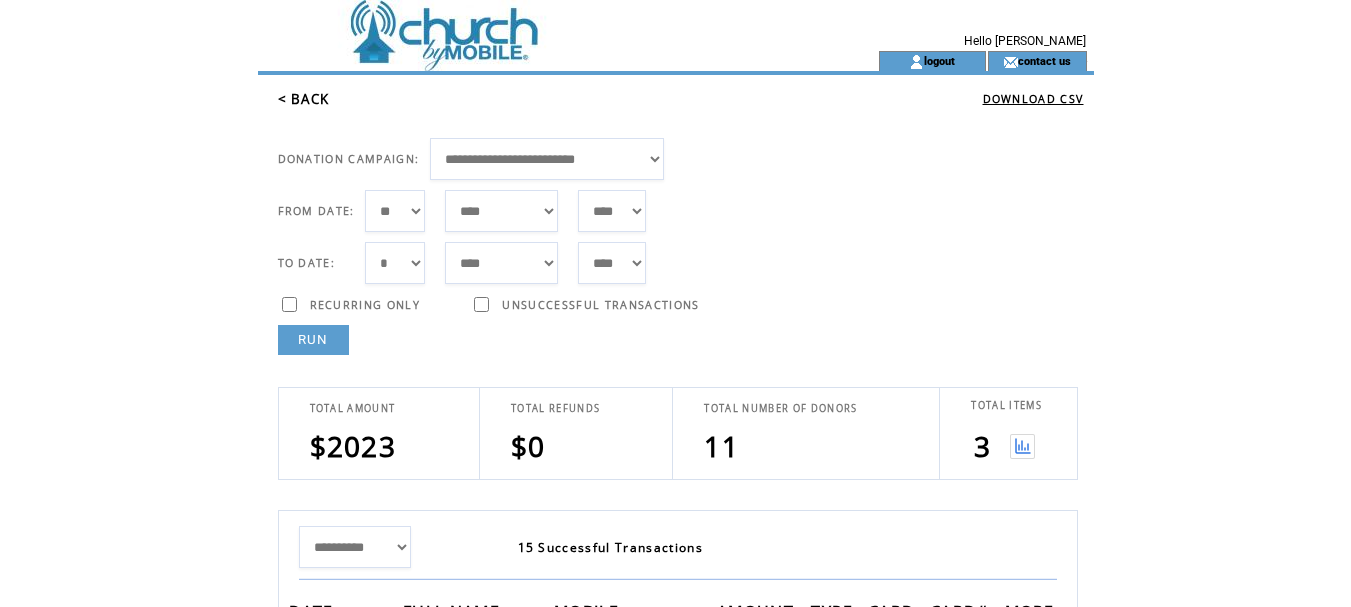 scroll, scrollTop: 0, scrollLeft: 0, axis: both 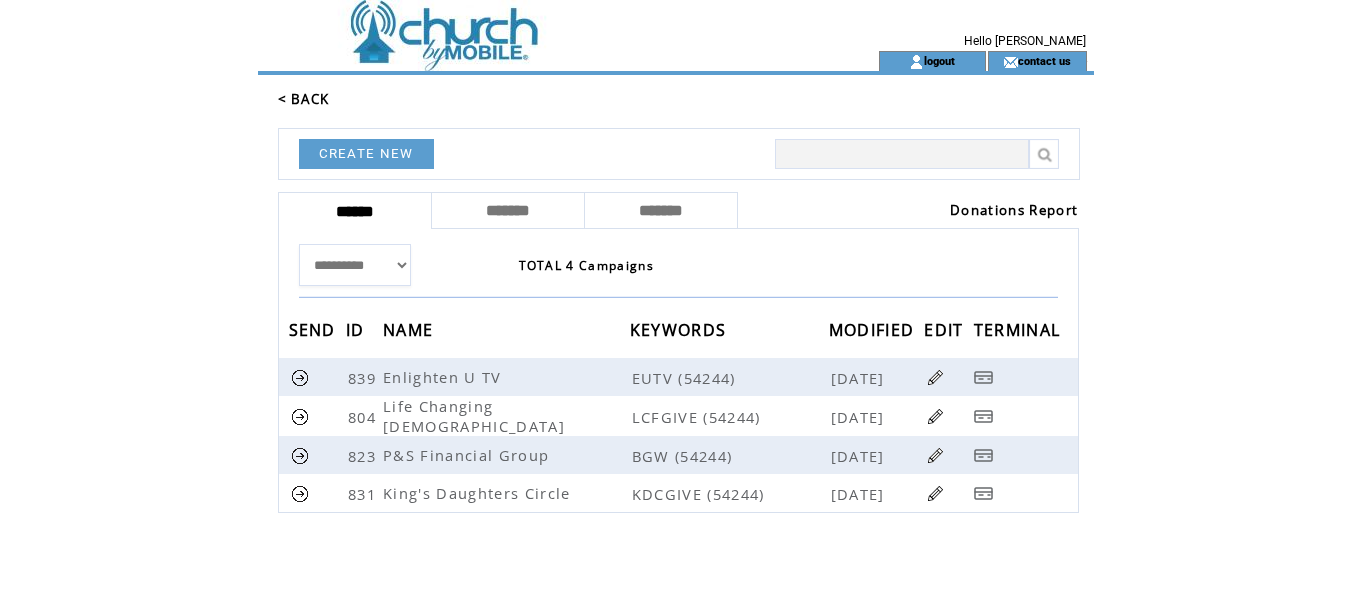 click on "Donations Report" at bounding box center (1014, 210) 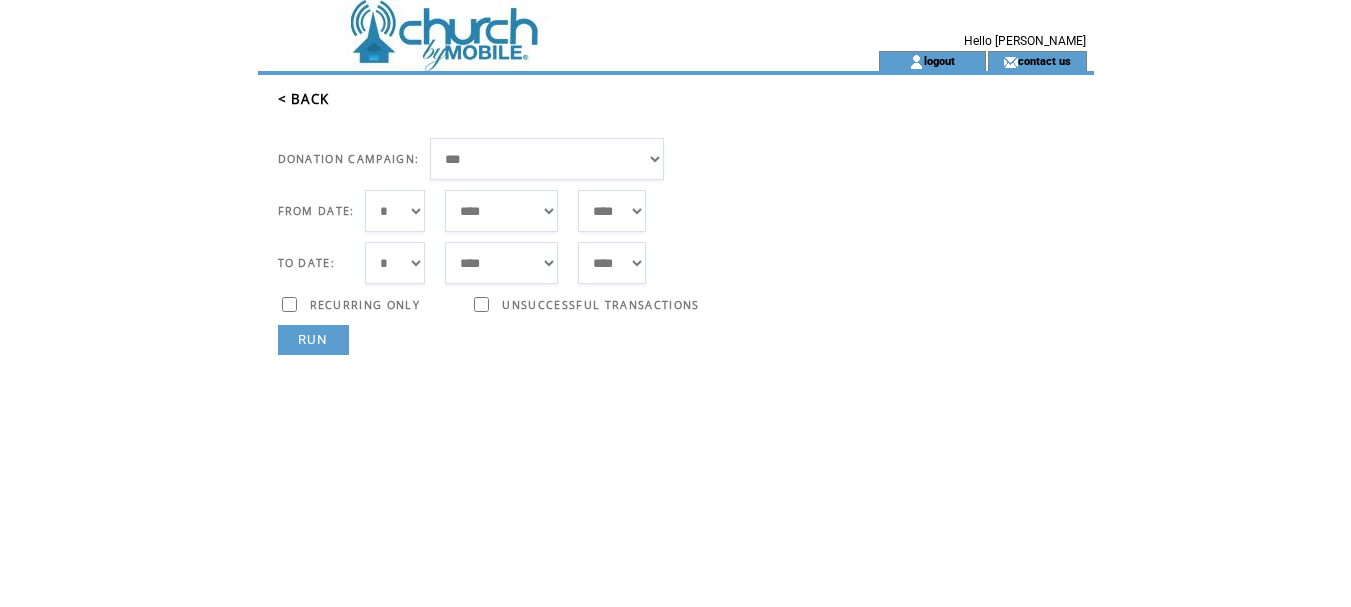 scroll, scrollTop: 0, scrollLeft: 0, axis: both 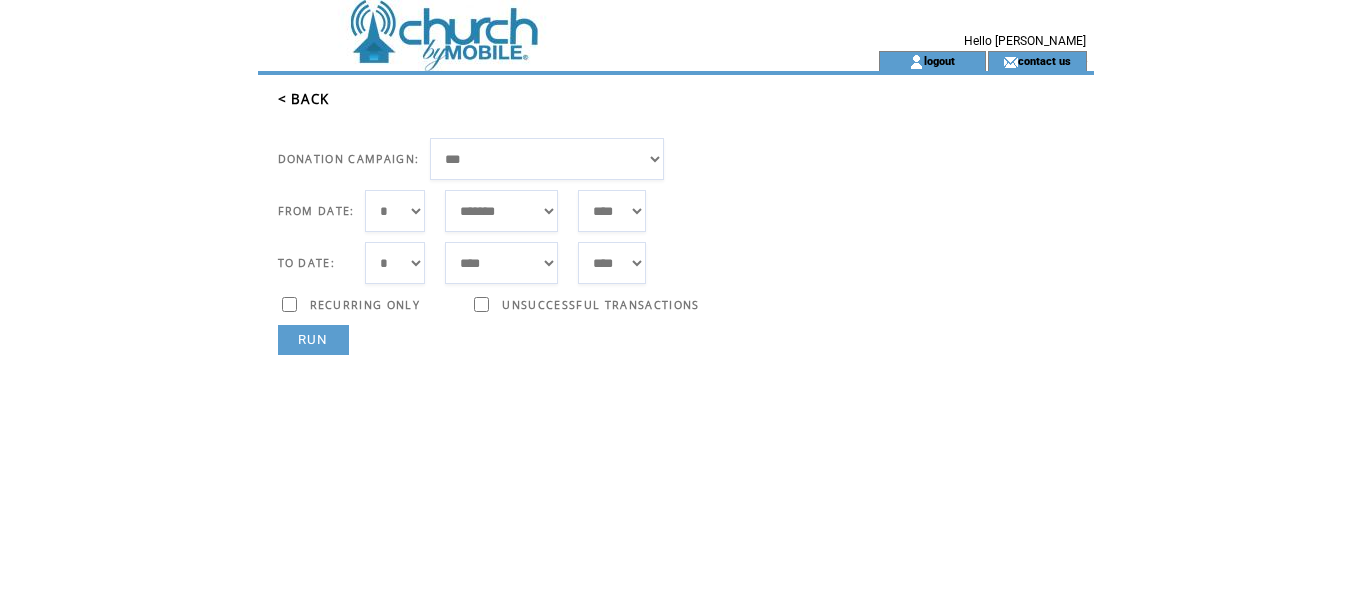 click on "*** 	 * 	 * 	 * 	 * 	 * 	 * 	 * 	 * 	 * 	 ** 	 ** 	 ** 	 ** 	 ** 	 ** 	 ** 	 ** 	 ** 	 ** 	 ** 	 ** 	 ** 	 ** 	 ** 	 ** 	 ** 	 ** 	 ** 	 ** 	 ** 	 **" at bounding box center [395, 211] 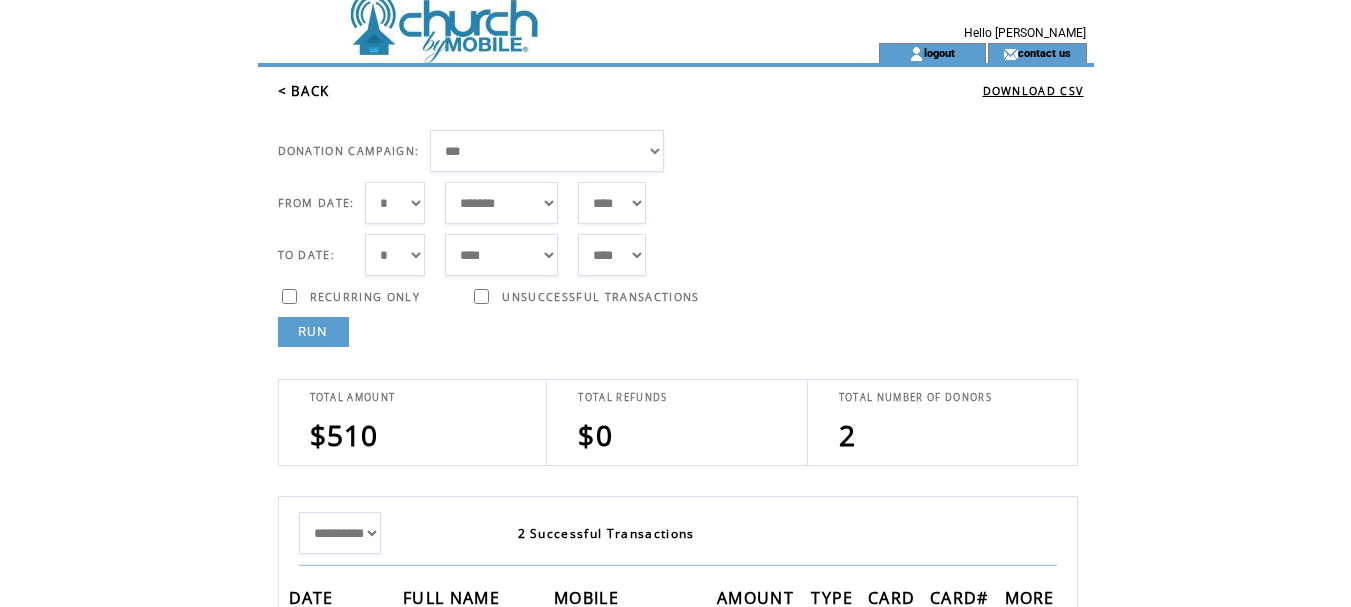 scroll, scrollTop: 0, scrollLeft: 0, axis: both 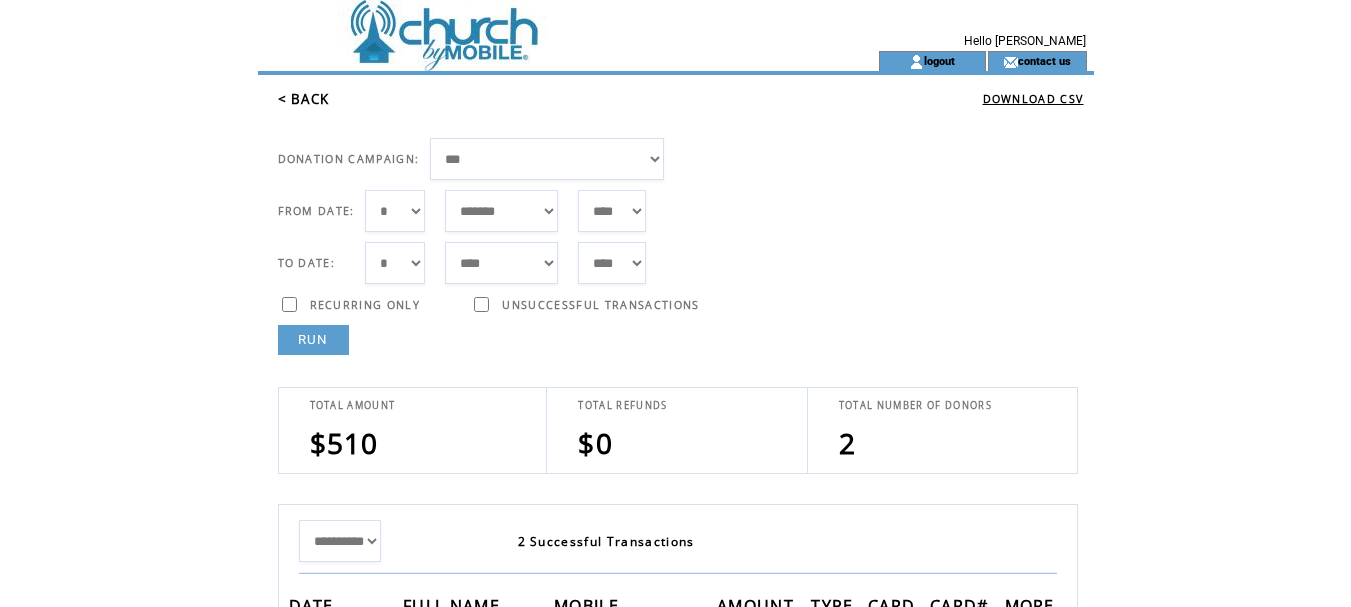 click on "**********" at bounding box center (547, 159) 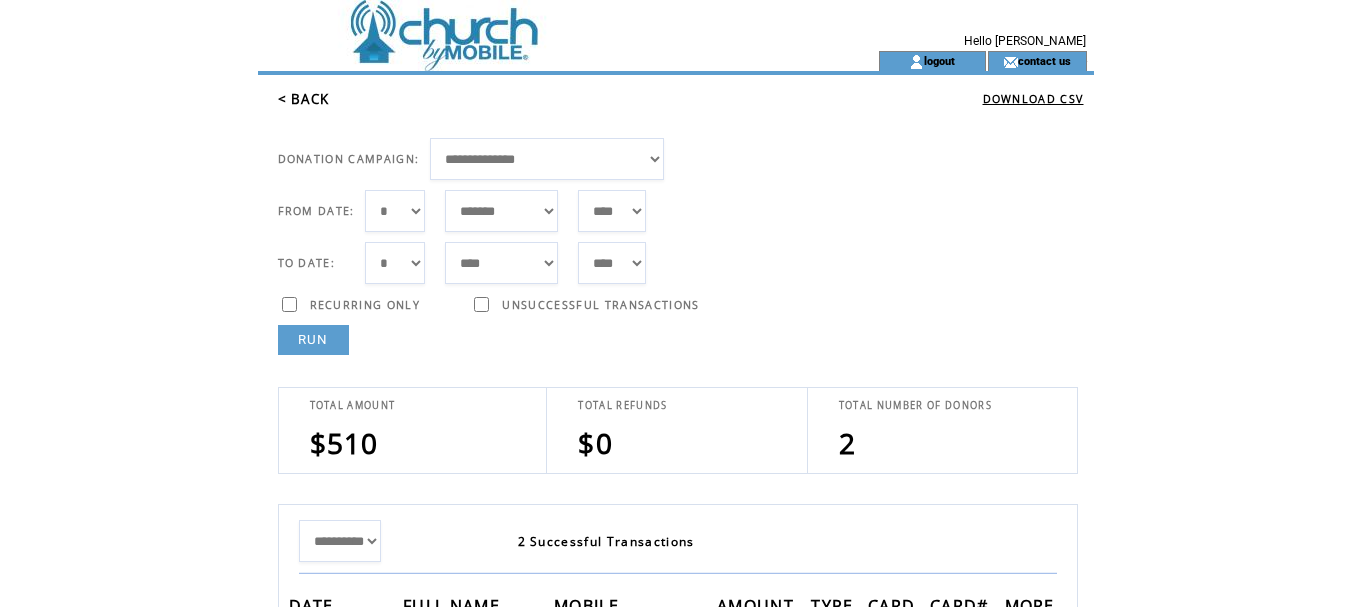 click on "**********" at bounding box center (547, 159) 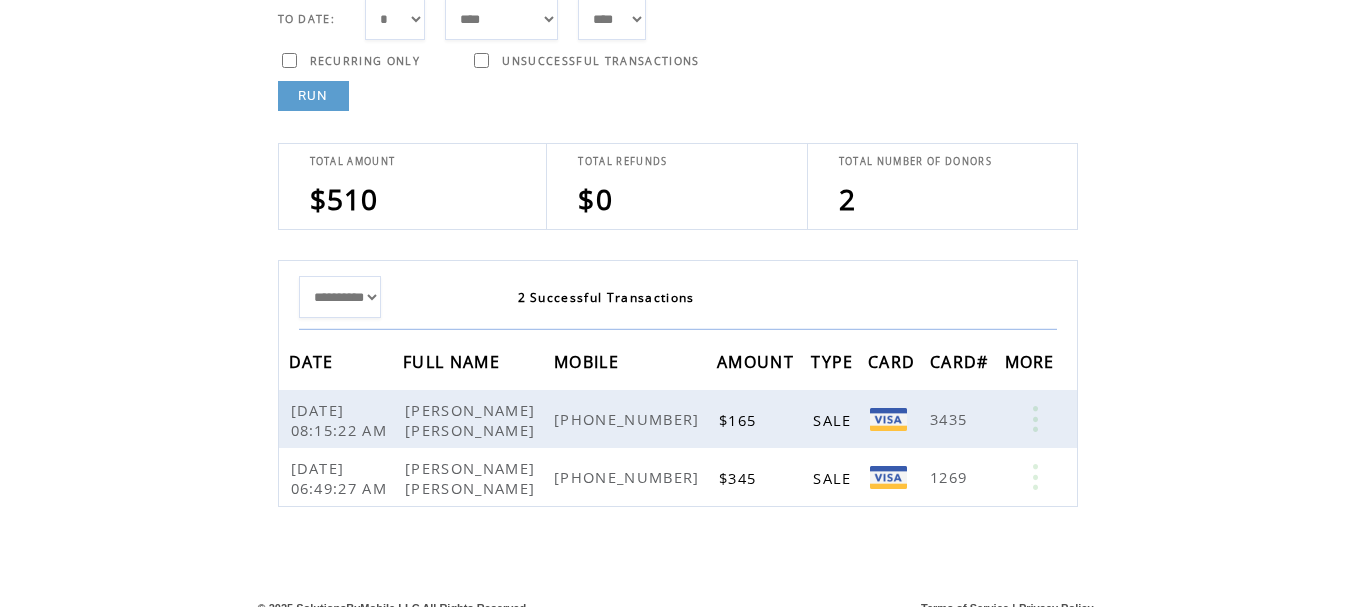 scroll, scrollTop: 261, scrollLeft: 0, axis: vertical 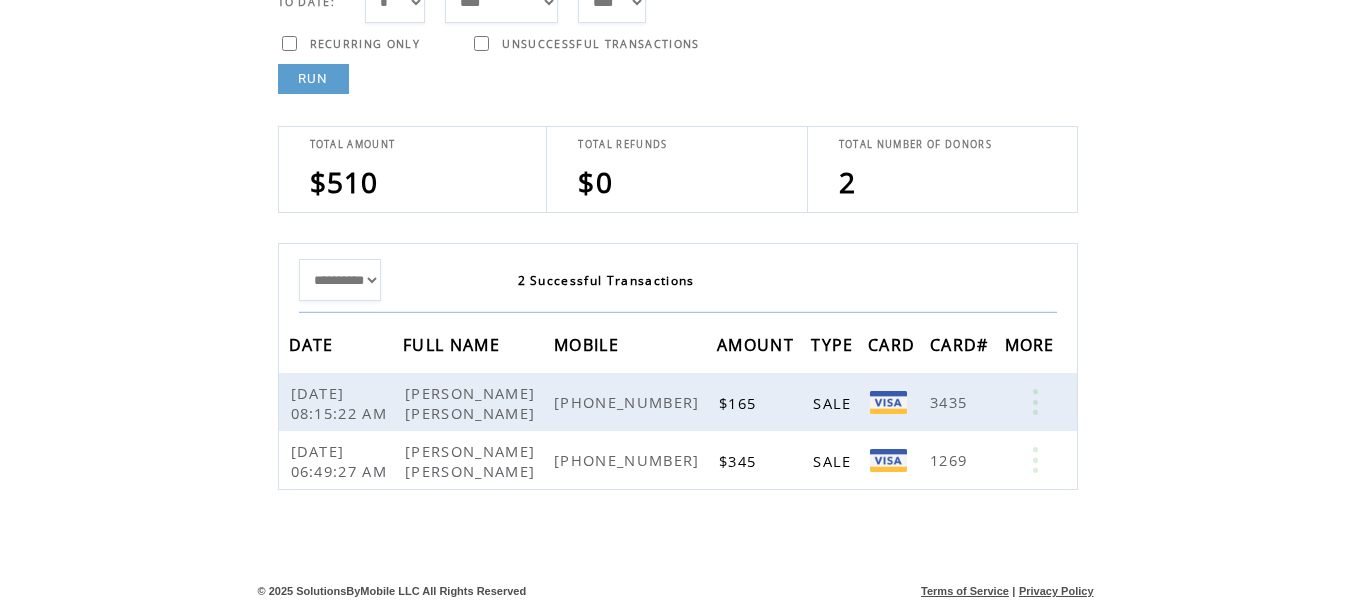 click on "RUN" at bounding box center [313, 79] 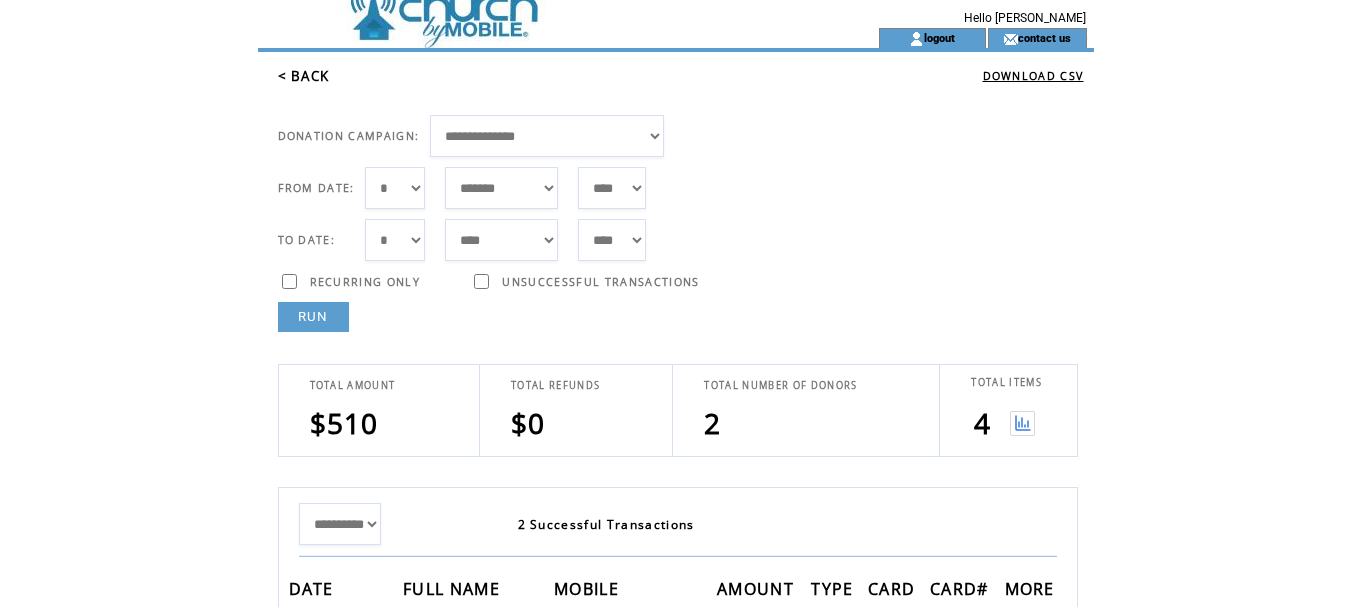 scroll, scrollTop: 0, scrollLeft: 0, axis: both 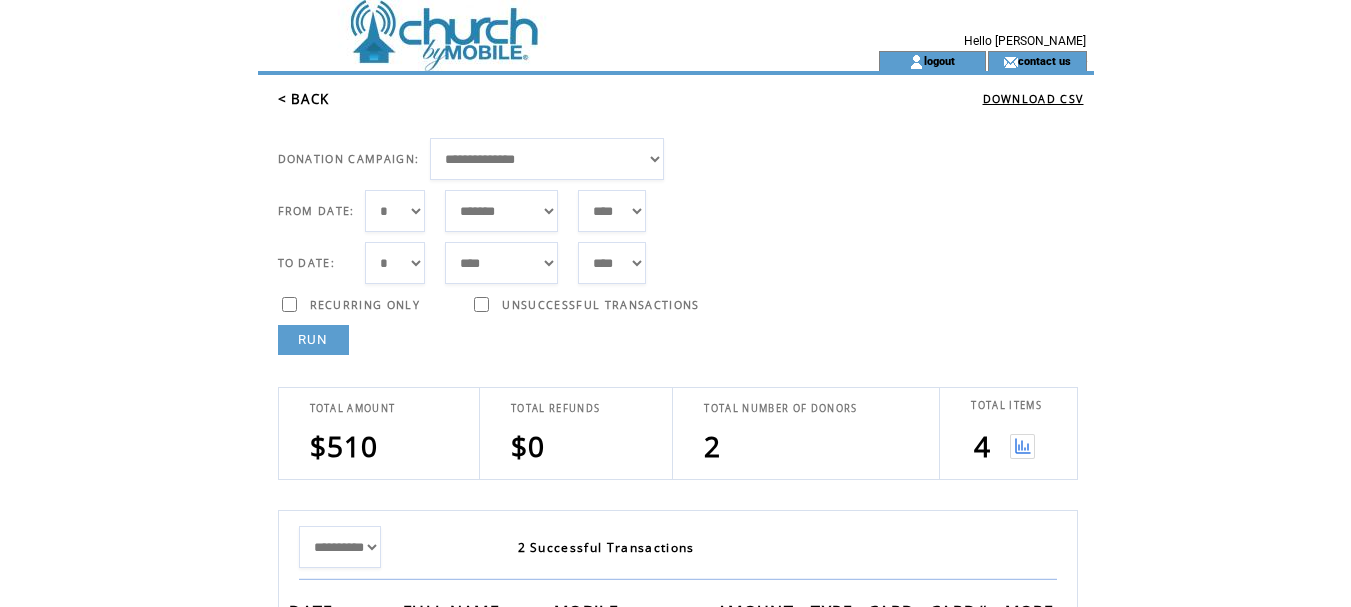 click at bounding box center (1022, 446) 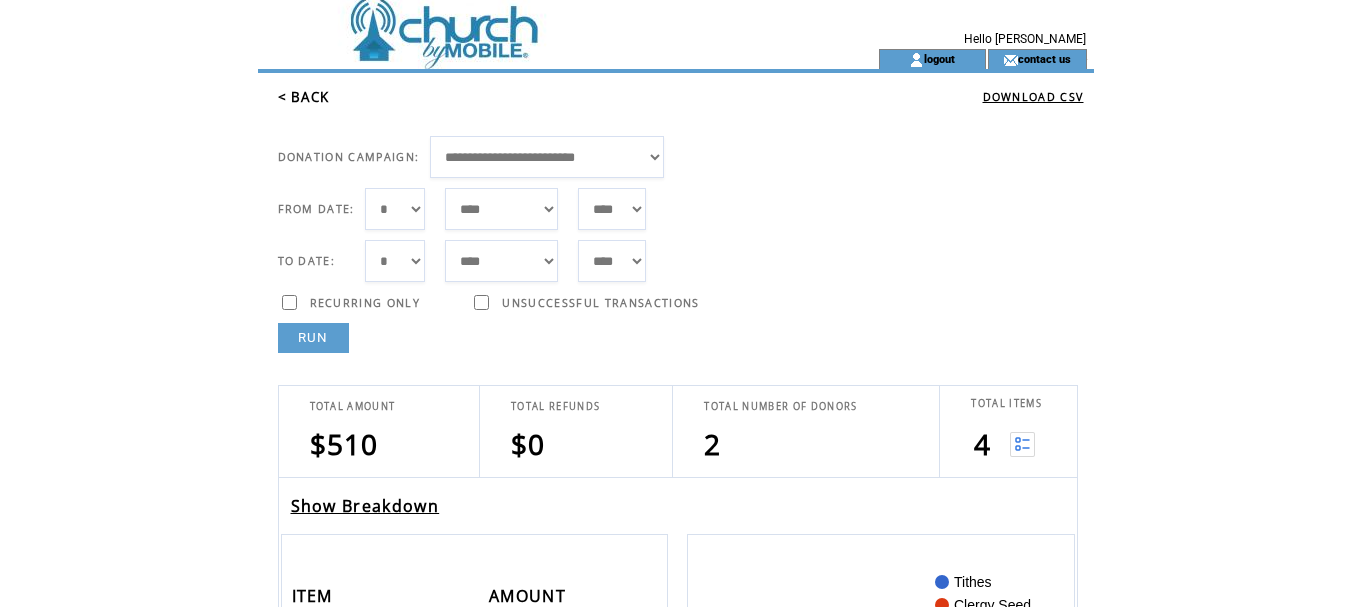 scroll, scrollTop: 0, scrollLeft: 0, axis: both 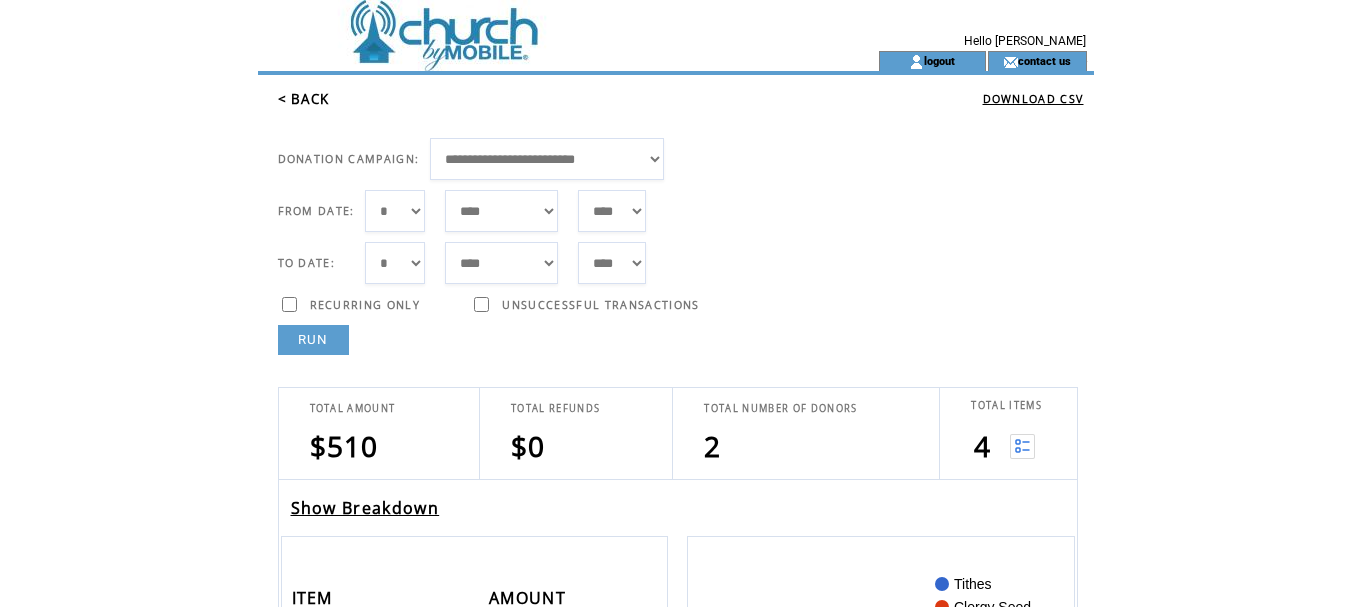 click on "Show Breakdown" at bounding box center (365, 508) 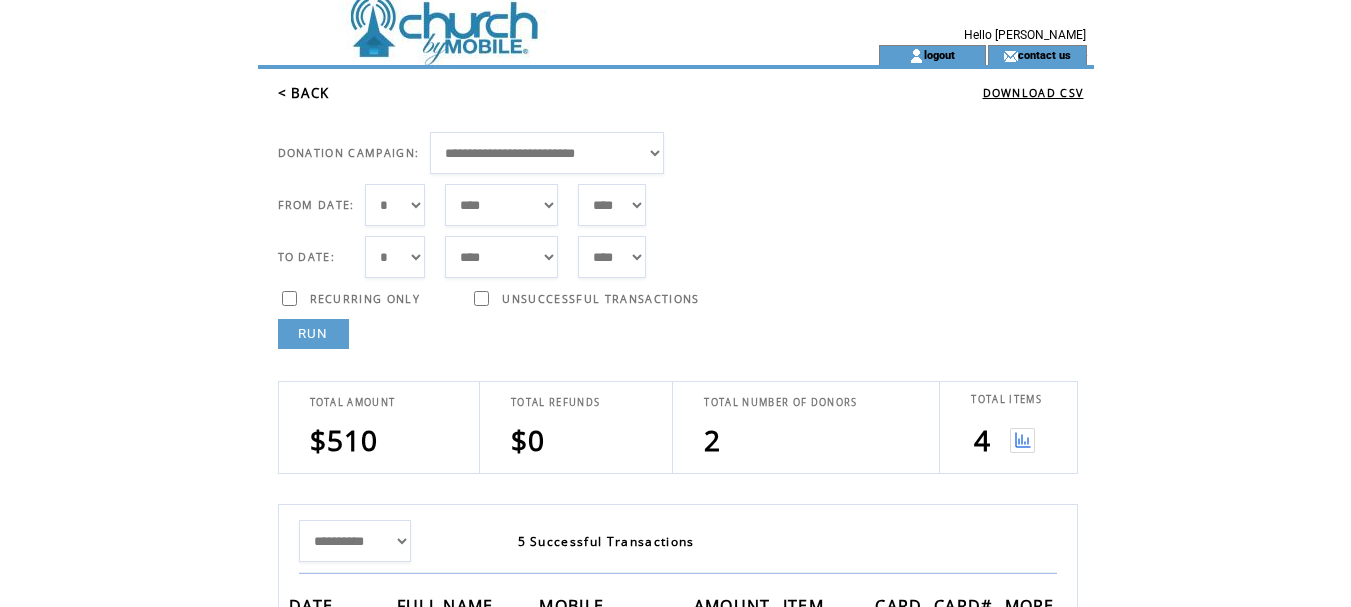 scroll, scrollTop: 0, scrollLeft: 0, axis: both 